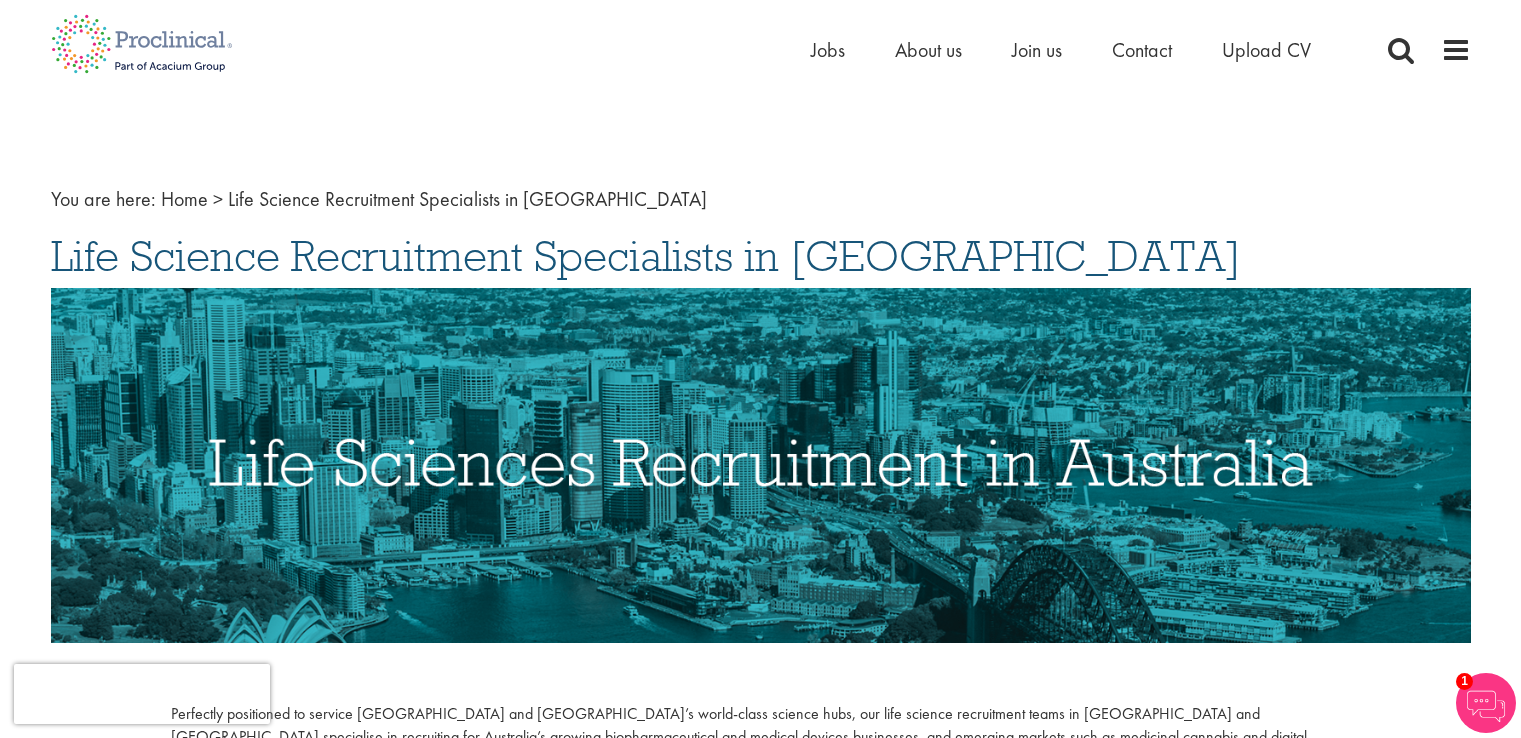 scroll, scrollTop: 0, scrollLeft: 0, axis: both 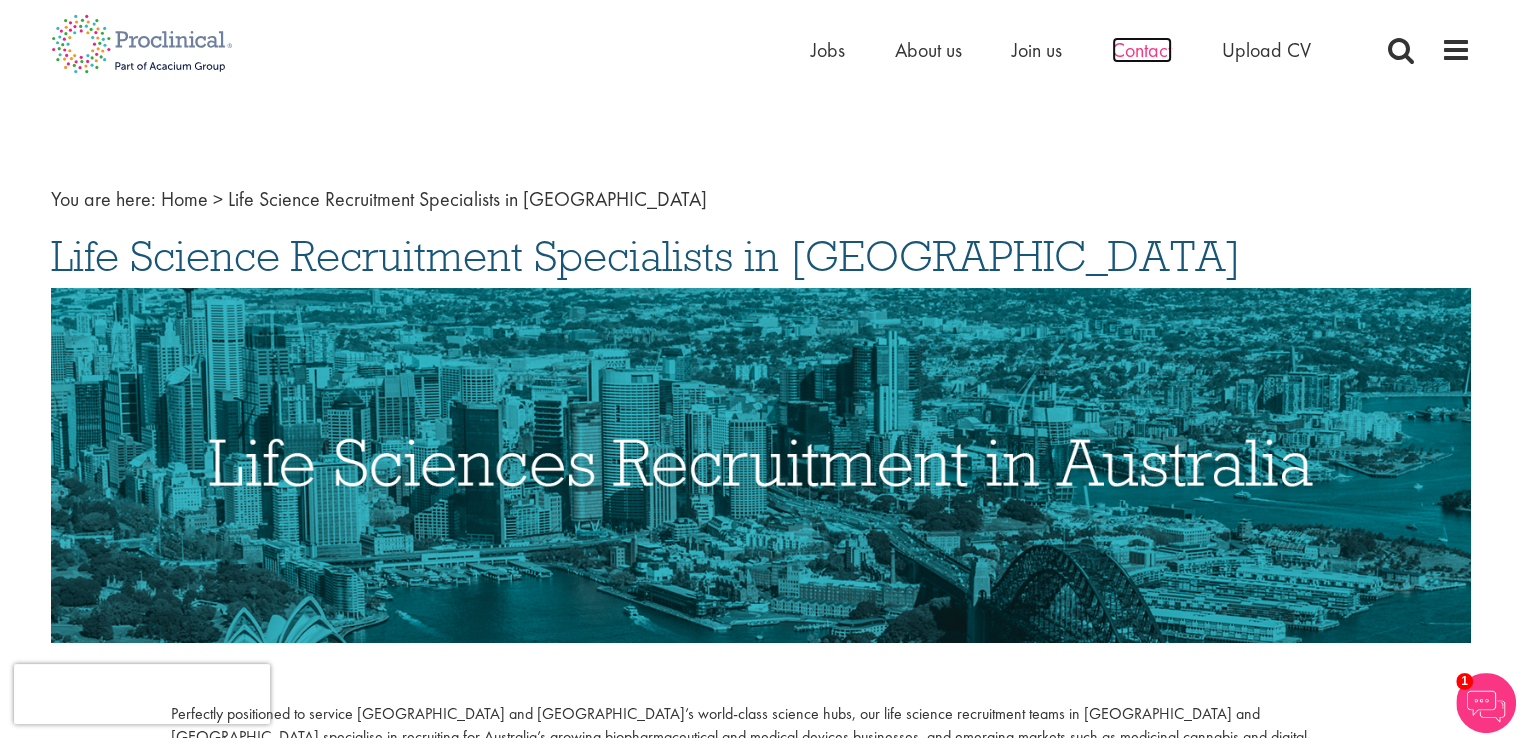 click on "Contact" at bounding box center (1142, 50) 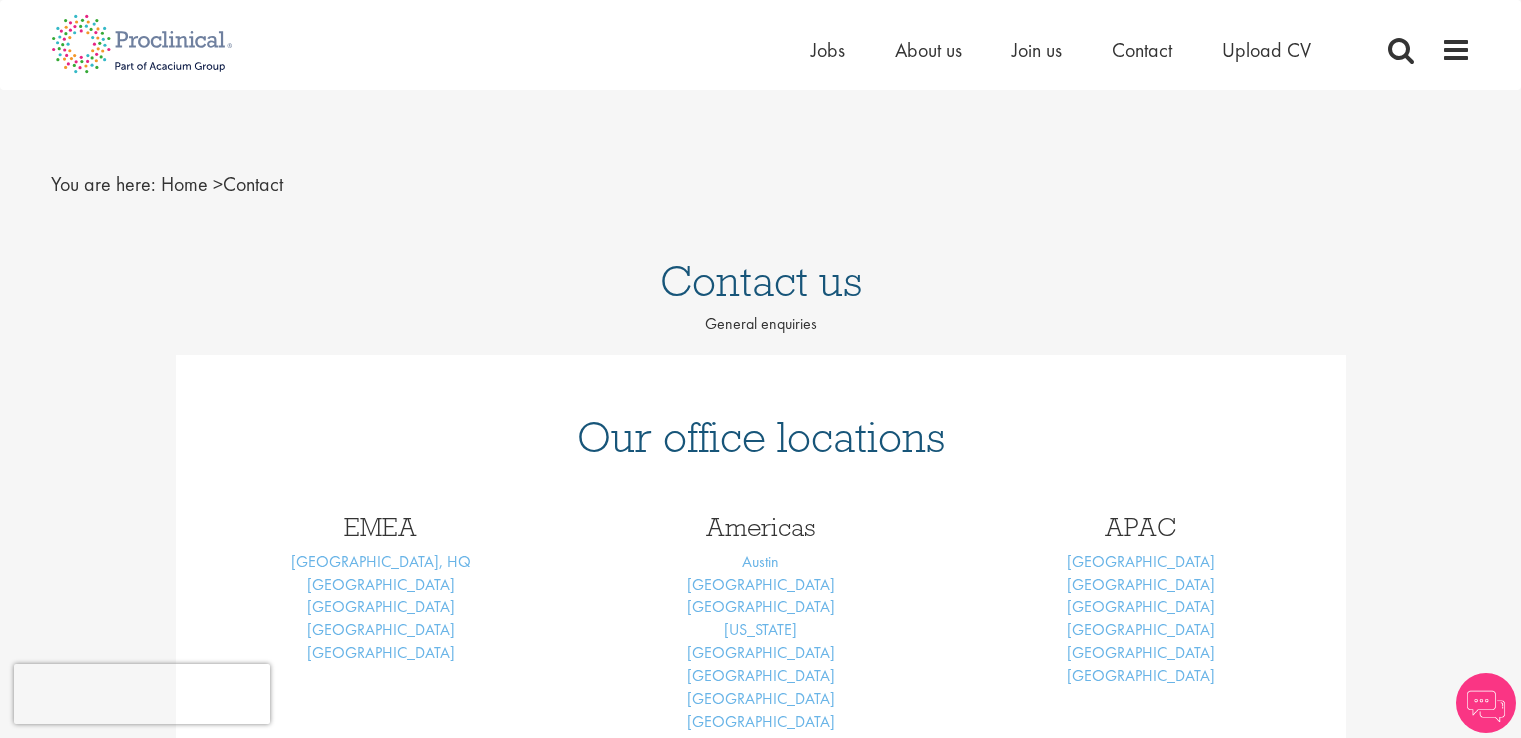 scroll, scrollTop: 0, scrollLeft: 0, axis: both 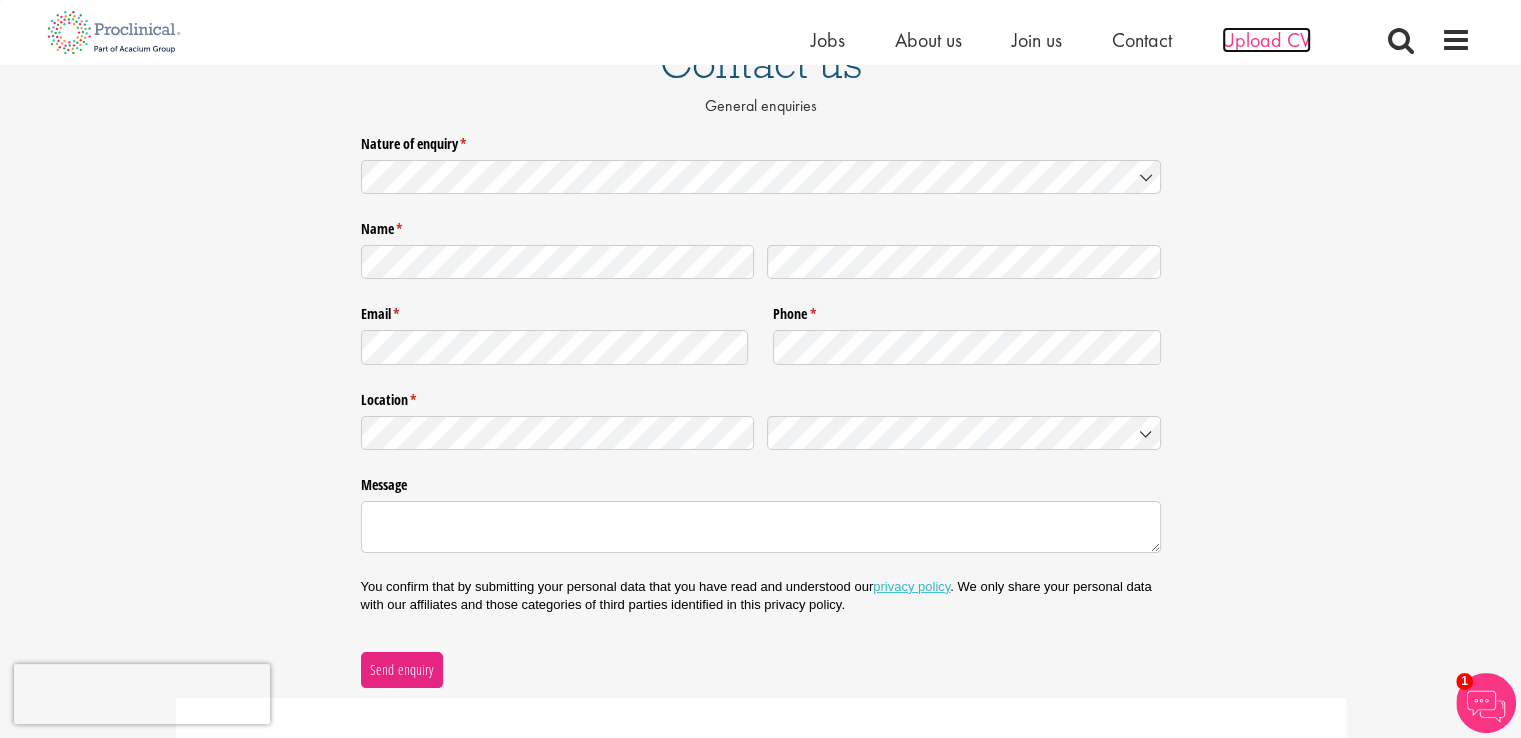 click on "Upload CV" at bounding box center [1266, 40] 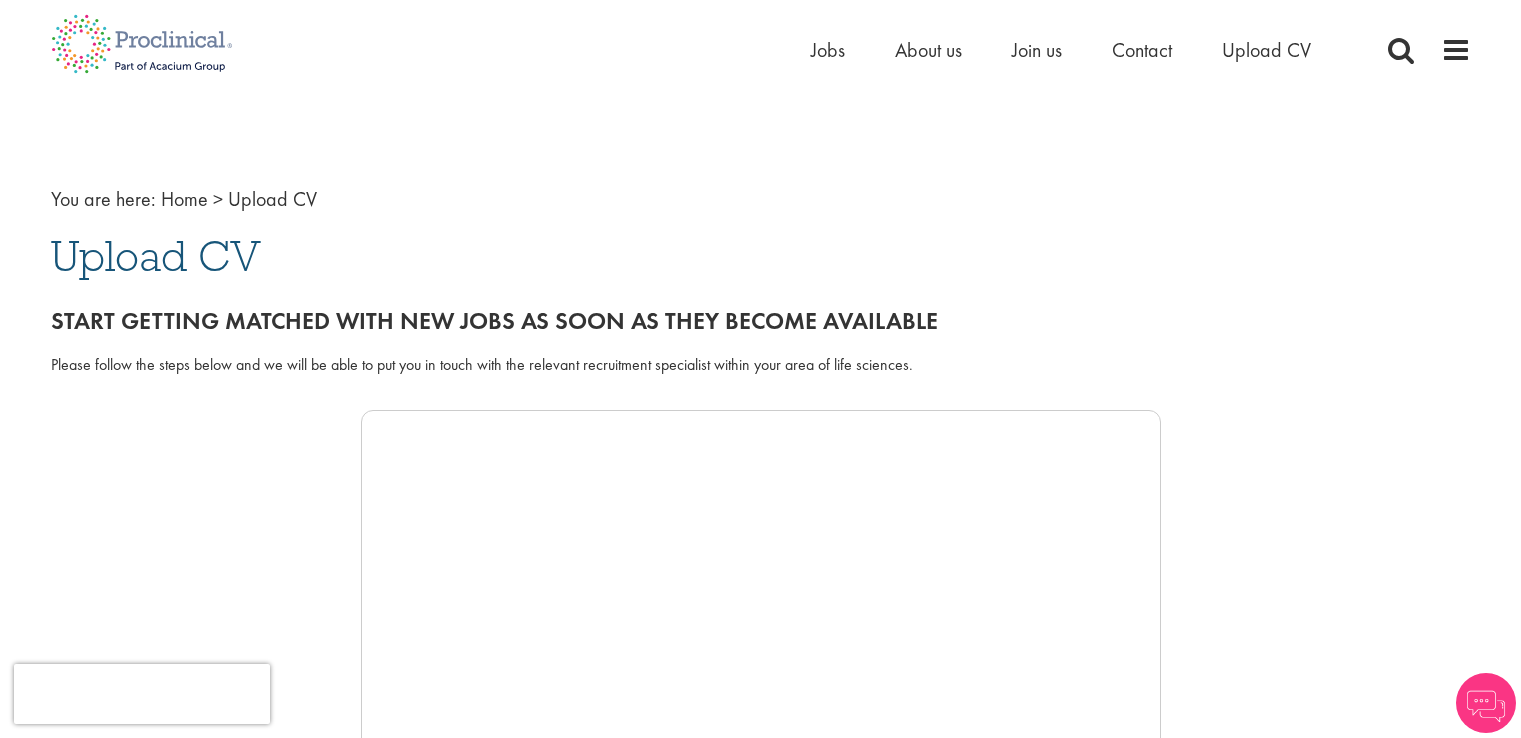 scroll, scrollTop: 0, scrollLeft: 0, axis: both 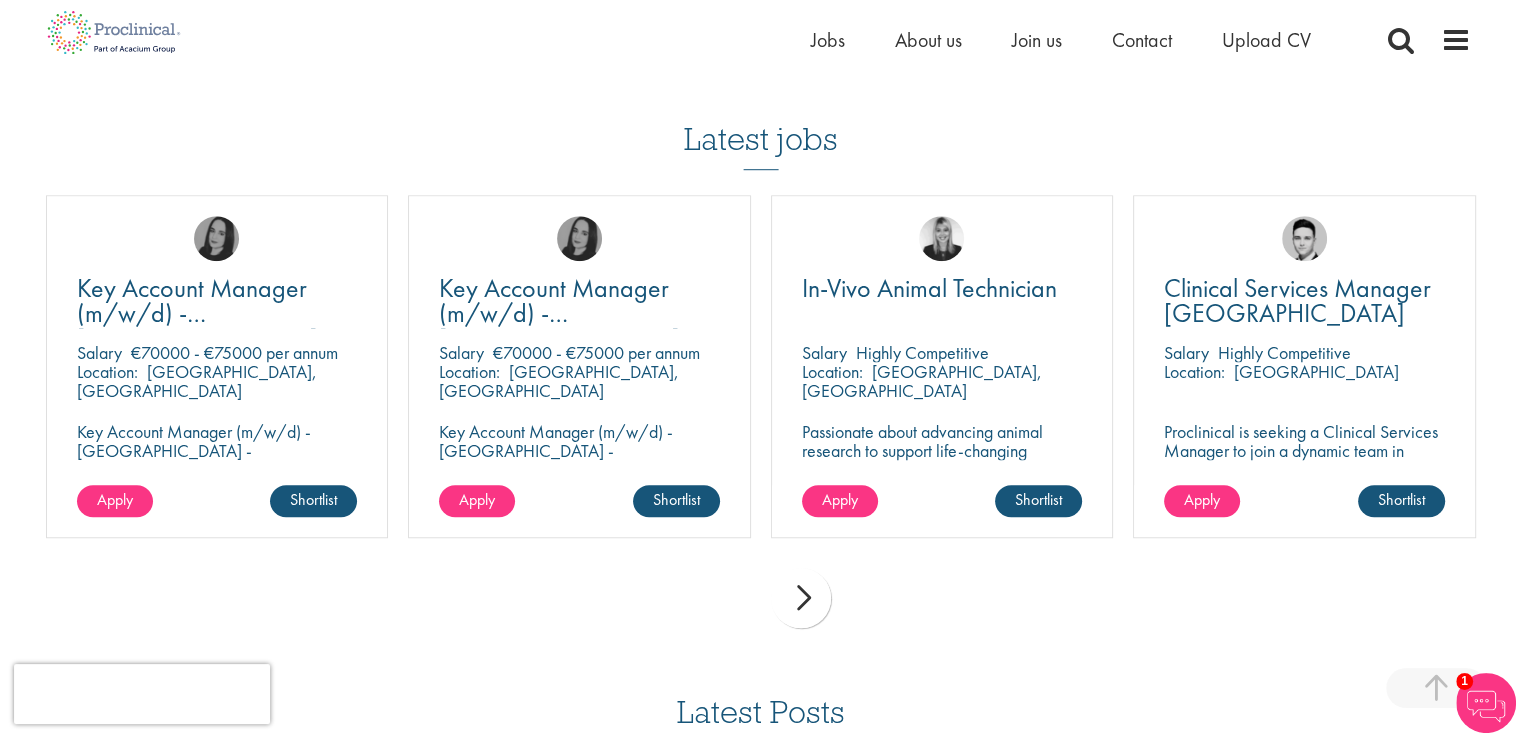 drag, startPoint x: 1529, startPoint y: 158, endPoint x: 1480, endPoint y: 477, distance: 322.7414 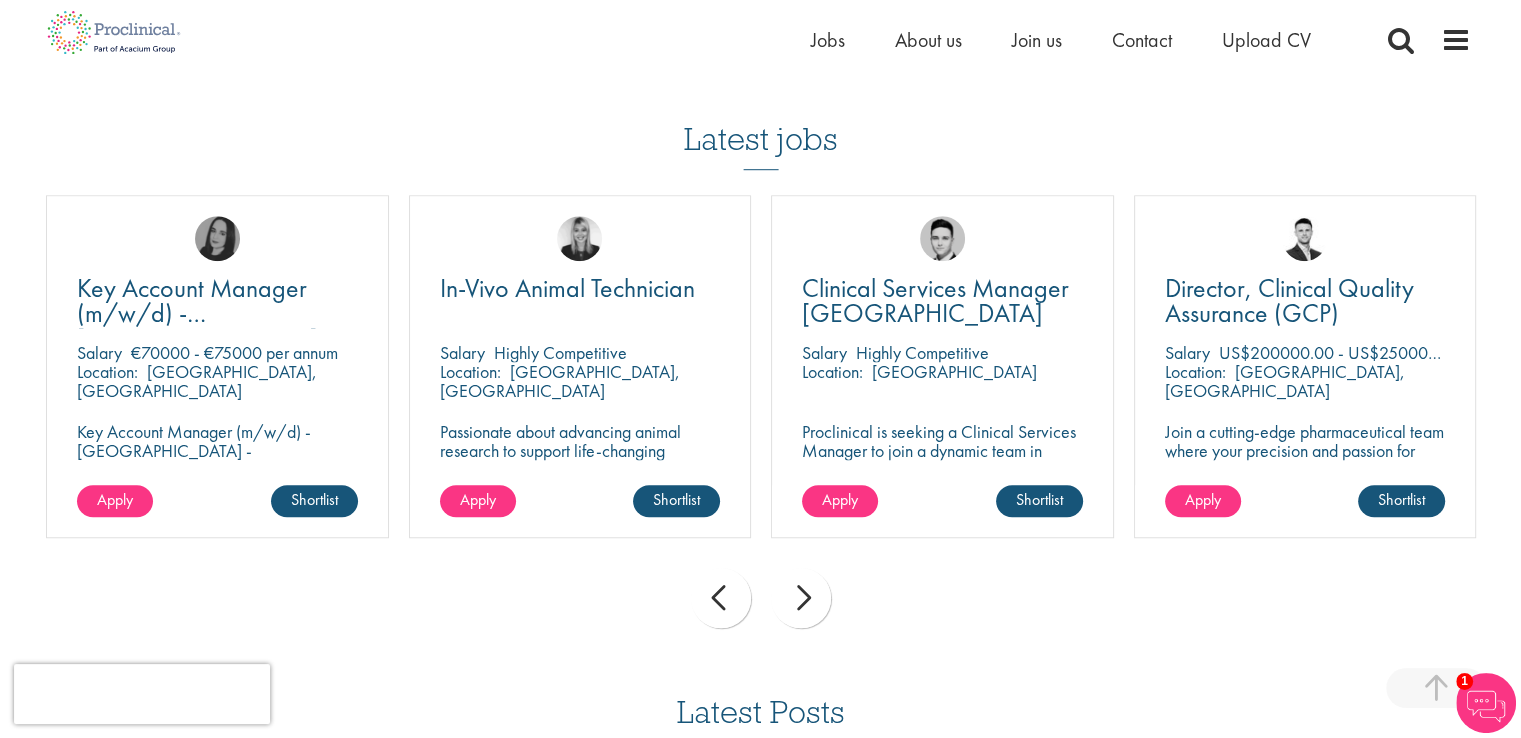 click on "next" at bounding box center (801, 598) 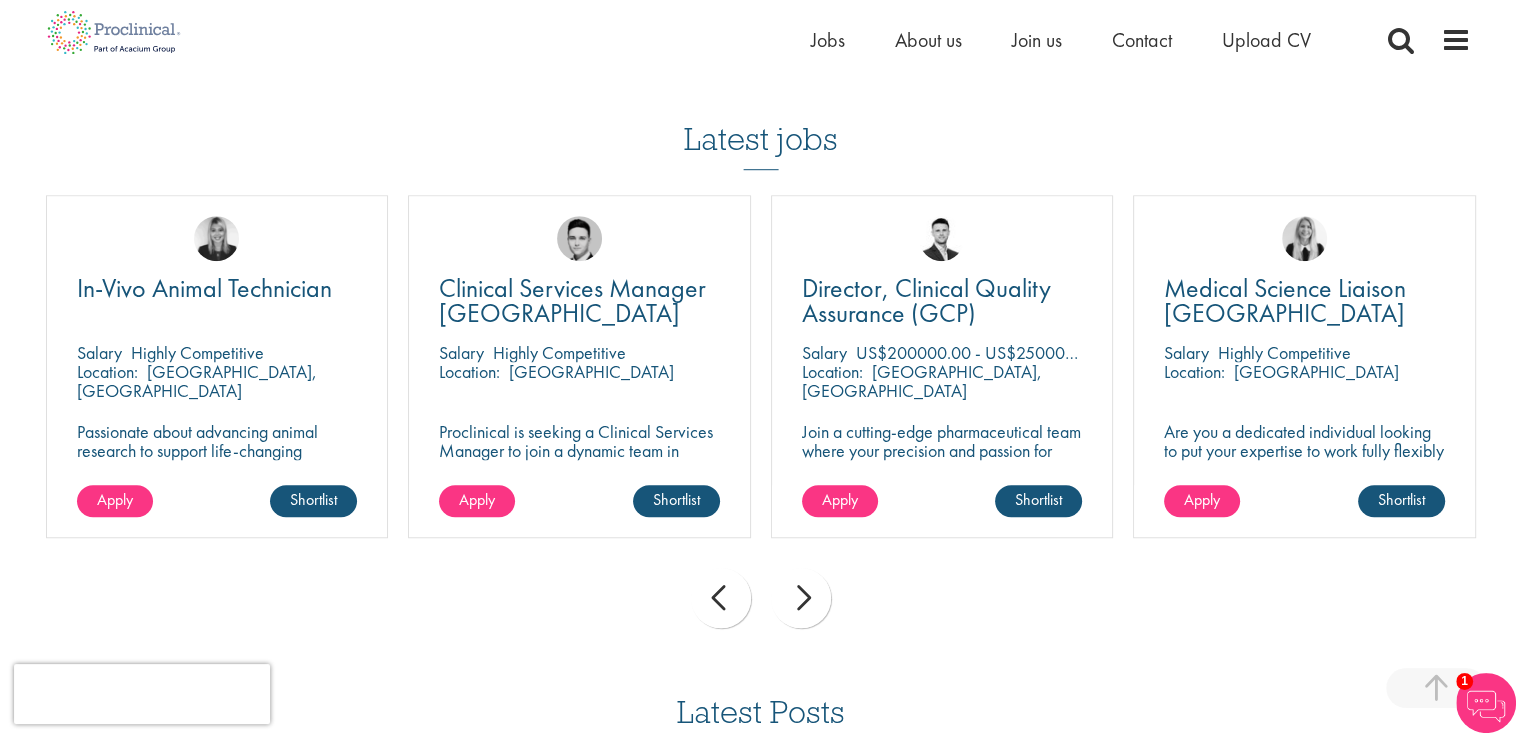 click on "Upload CV" at bounding box center [1266, 40] 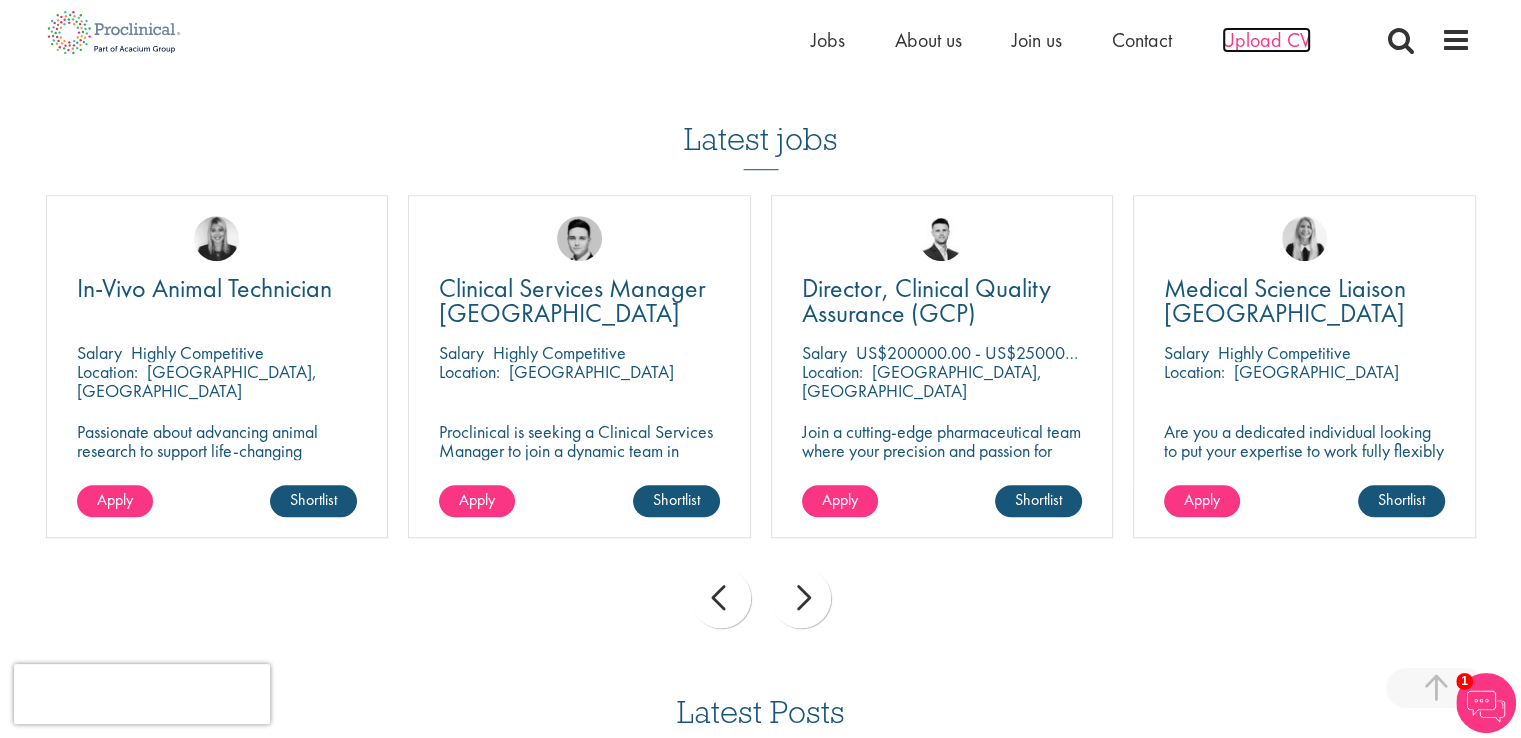 click on "Upload CV" at bounding box center [1266, 40] 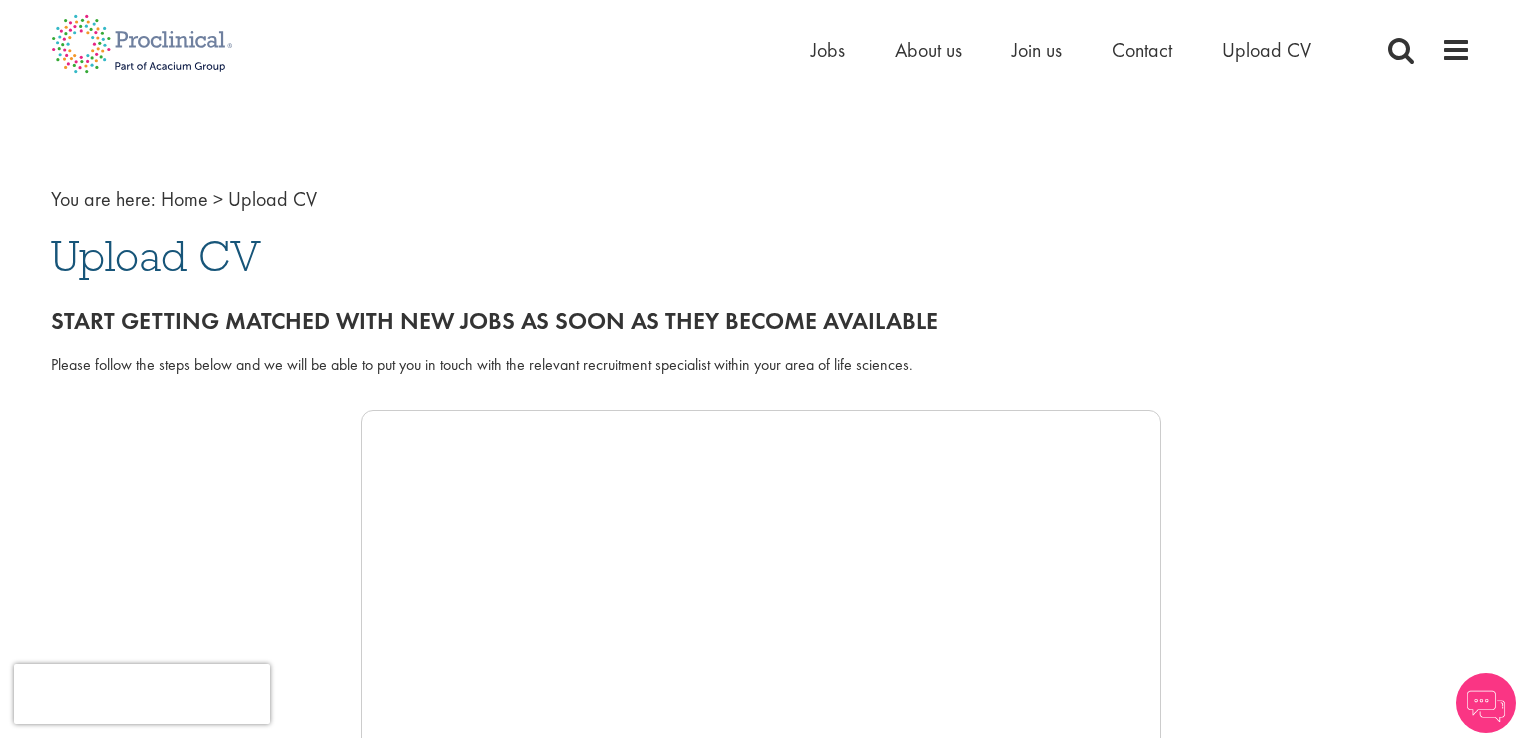 scroll, scrollTop: 0, scrollLeft: 0, axis: both 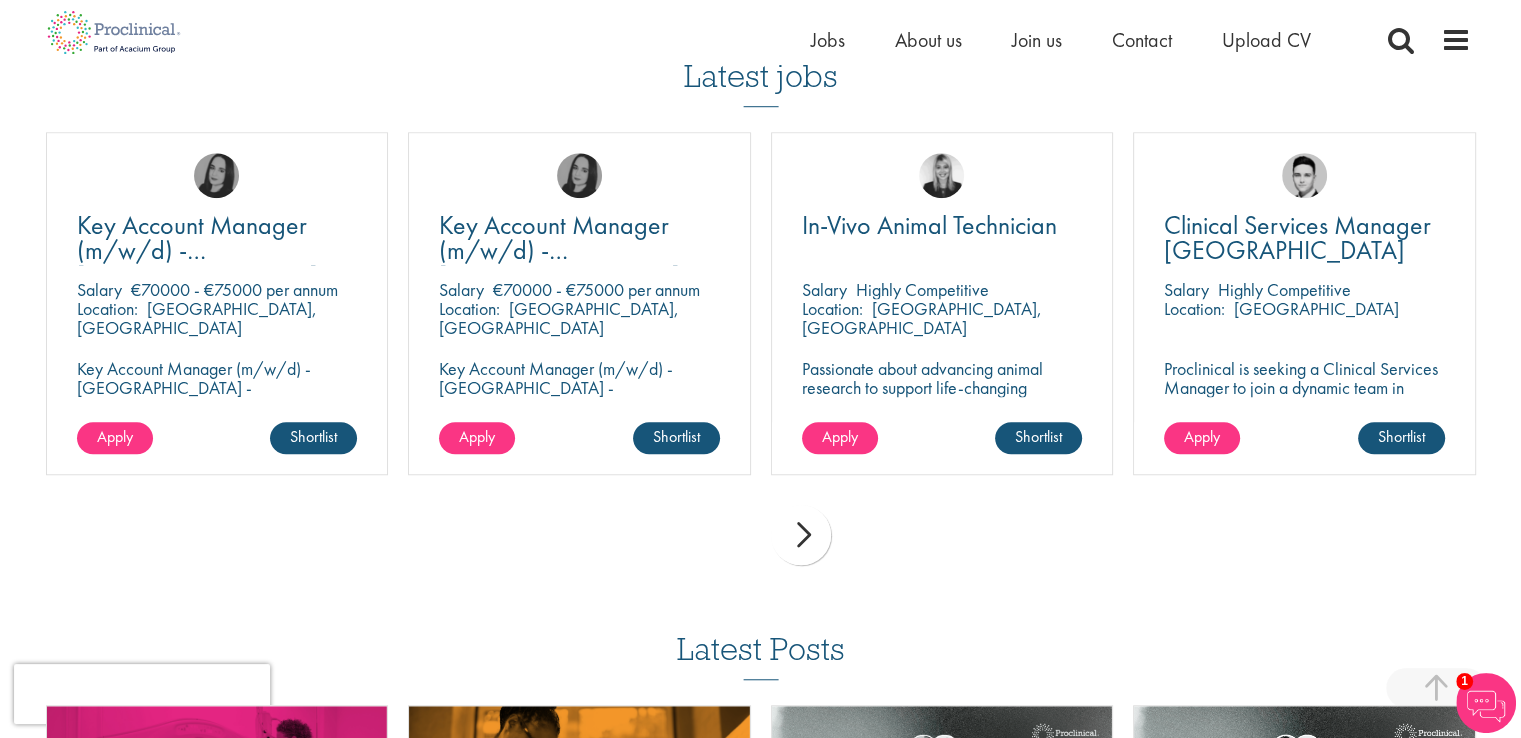click on "prev next" at bounding box center (761, 538) 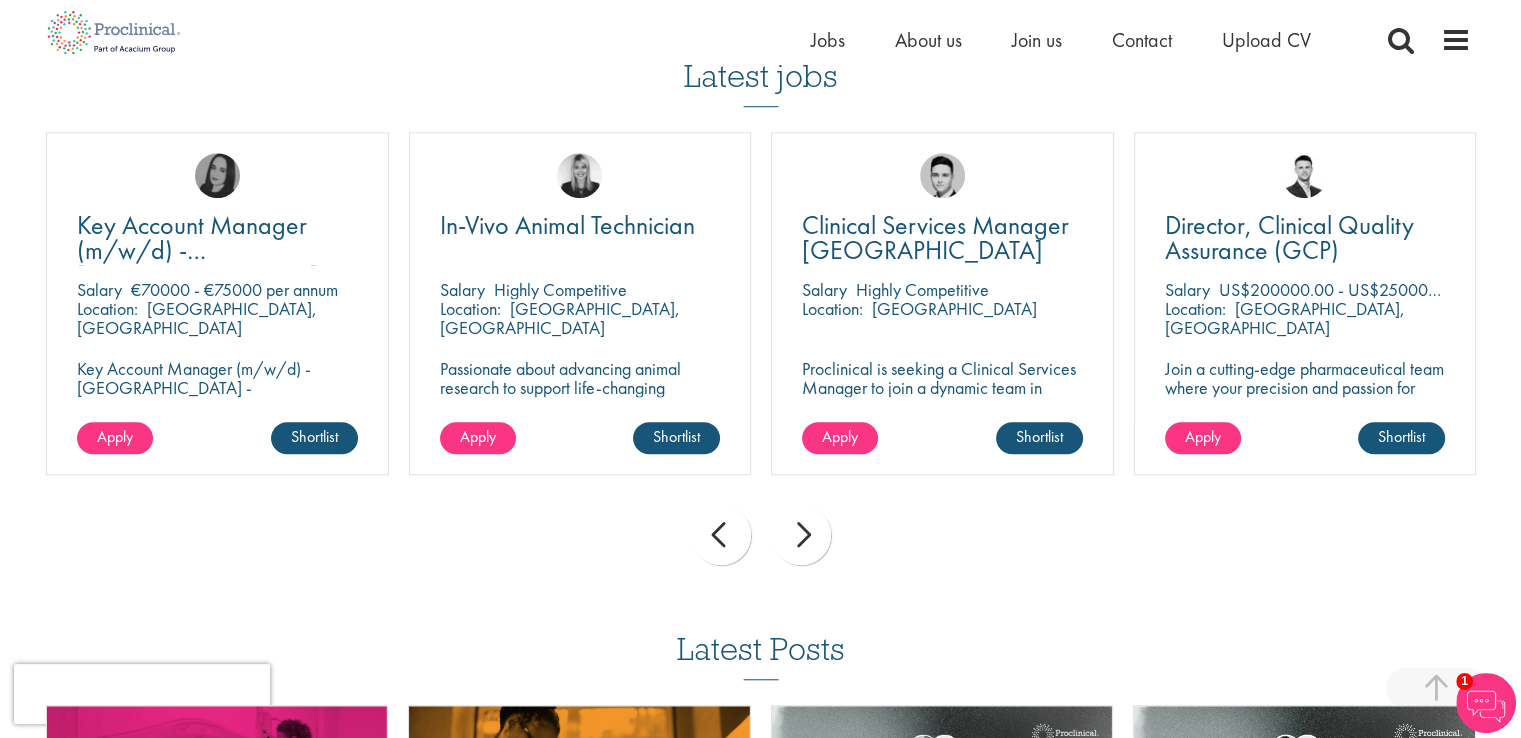 click on "next" at bounding box center (801, 535) 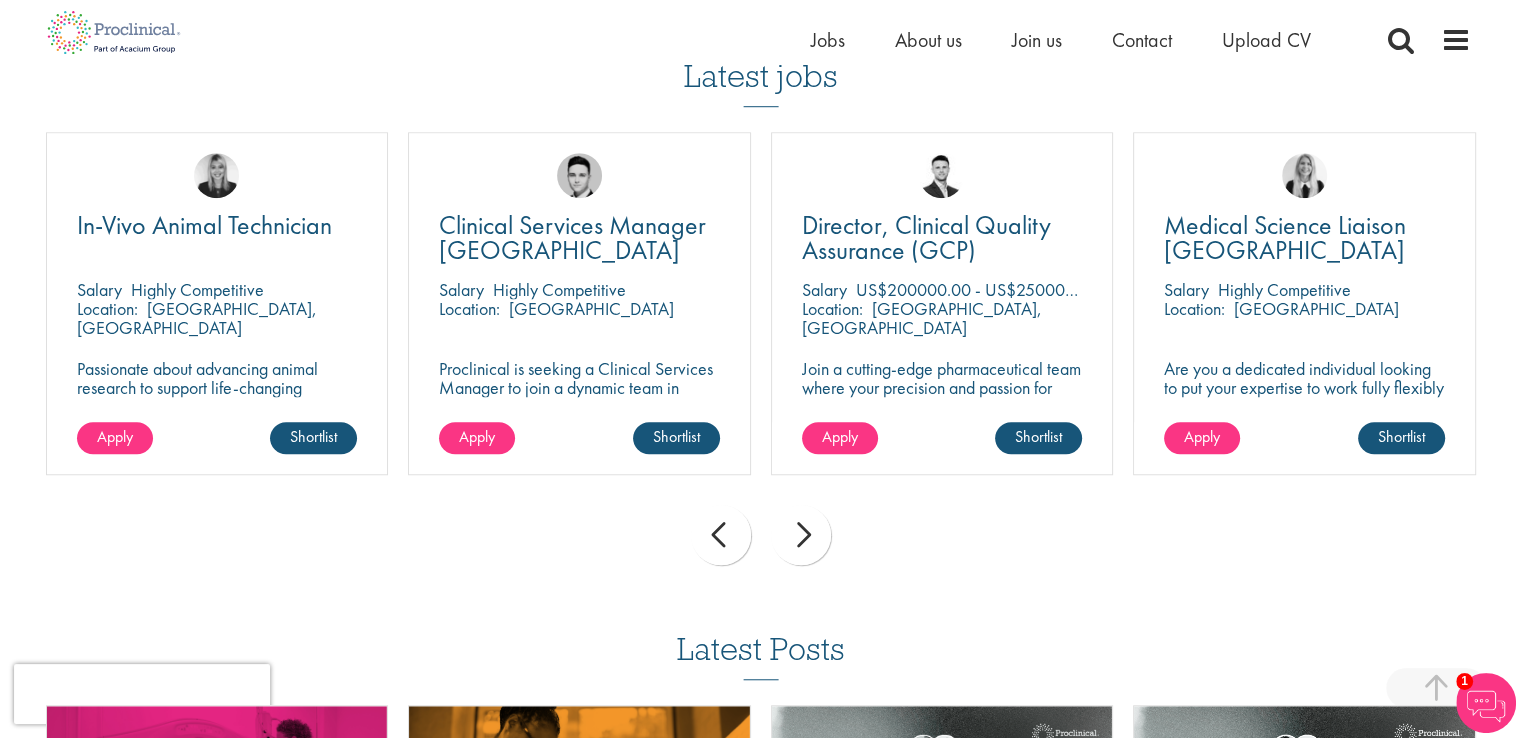 click on "next" at bounding box center (801, 535) 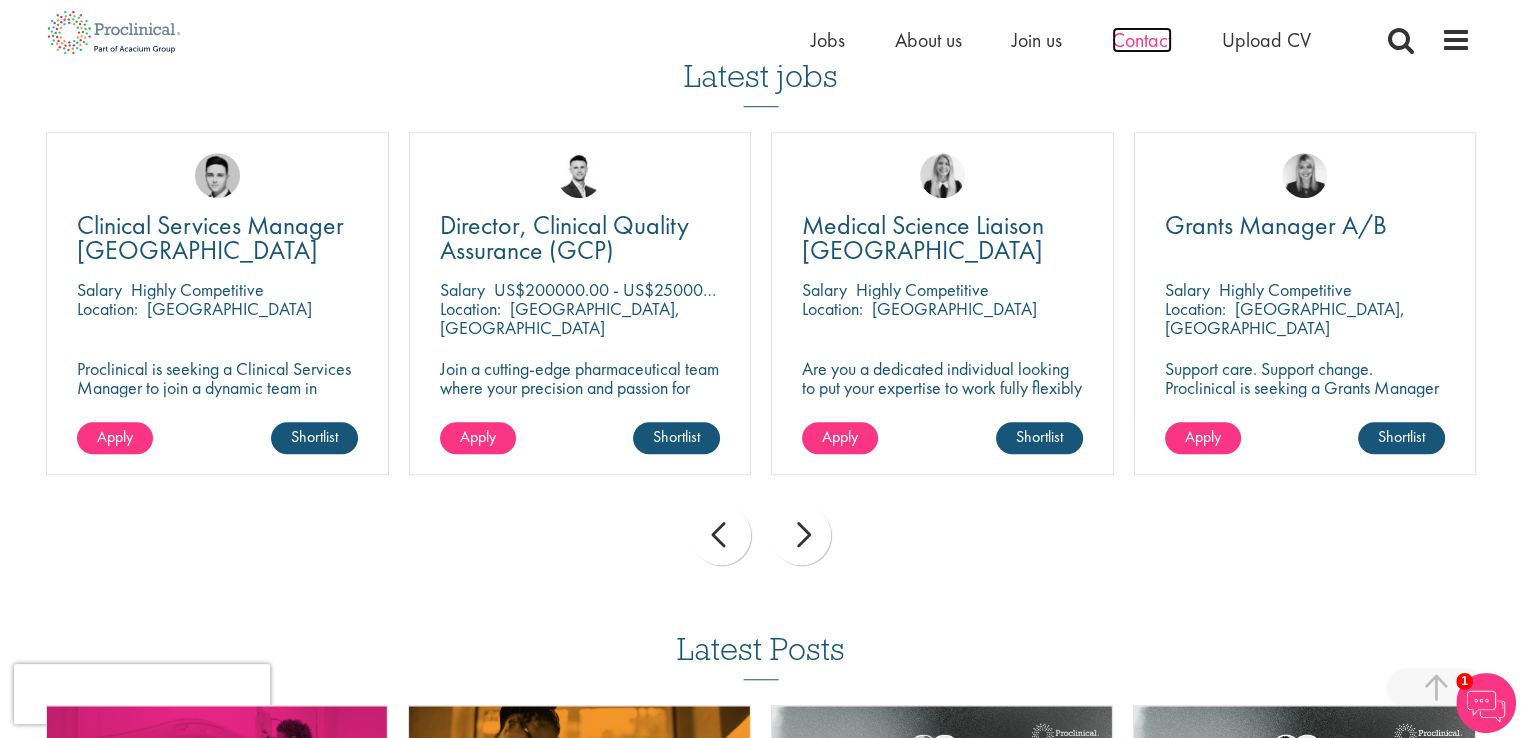 click on "Contact" at bounding box center [1142, 40] 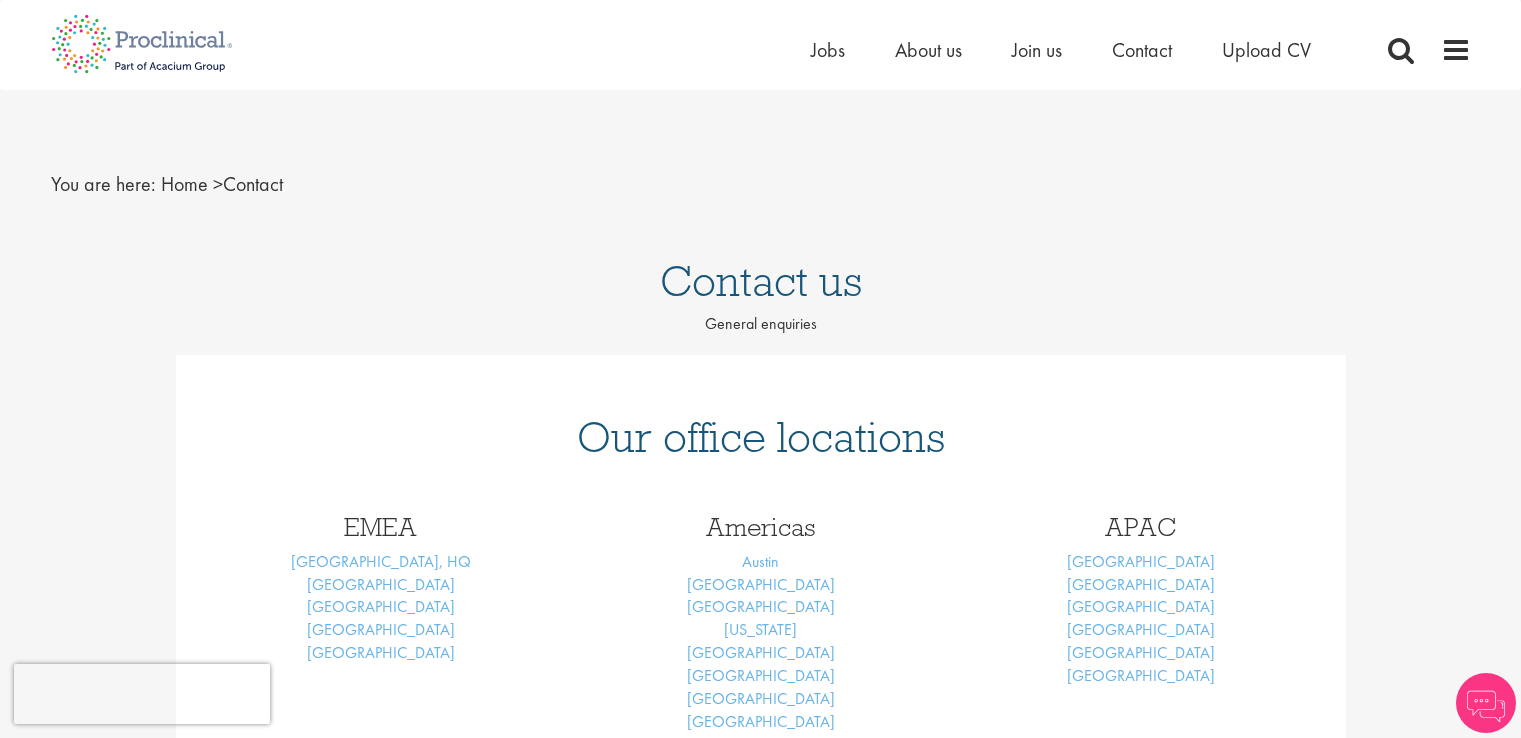 scroll, scrollTop: 0, scrollLeft: 0, axis: both 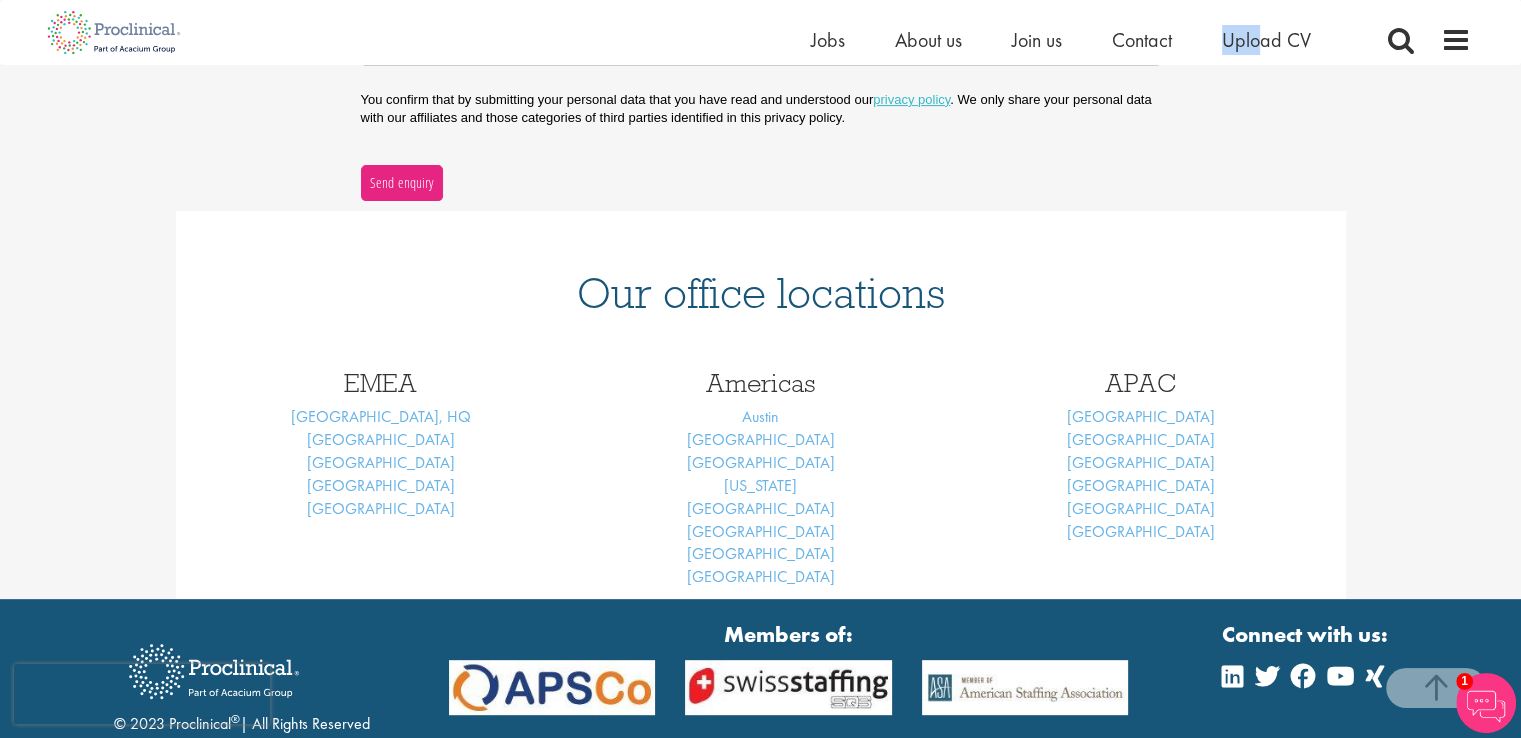 drag, startPoint x: 1218, startPoint y: 49, endPoint x: 1247, endPoint y: 55, distance: 29.614185 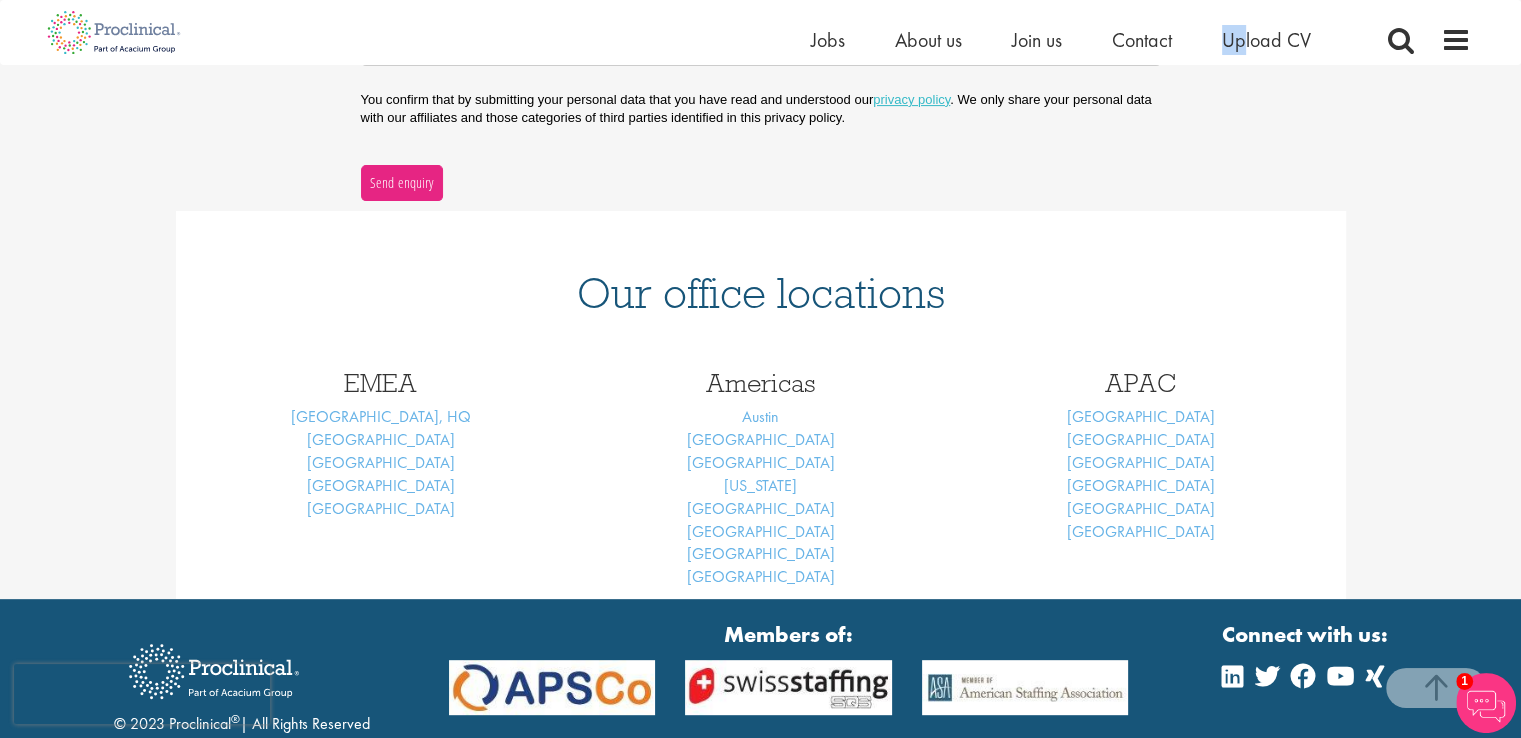 click on "Home
Jobs
About us
Join us
Contact
Upload CV" at bounding box center [1086, 45] 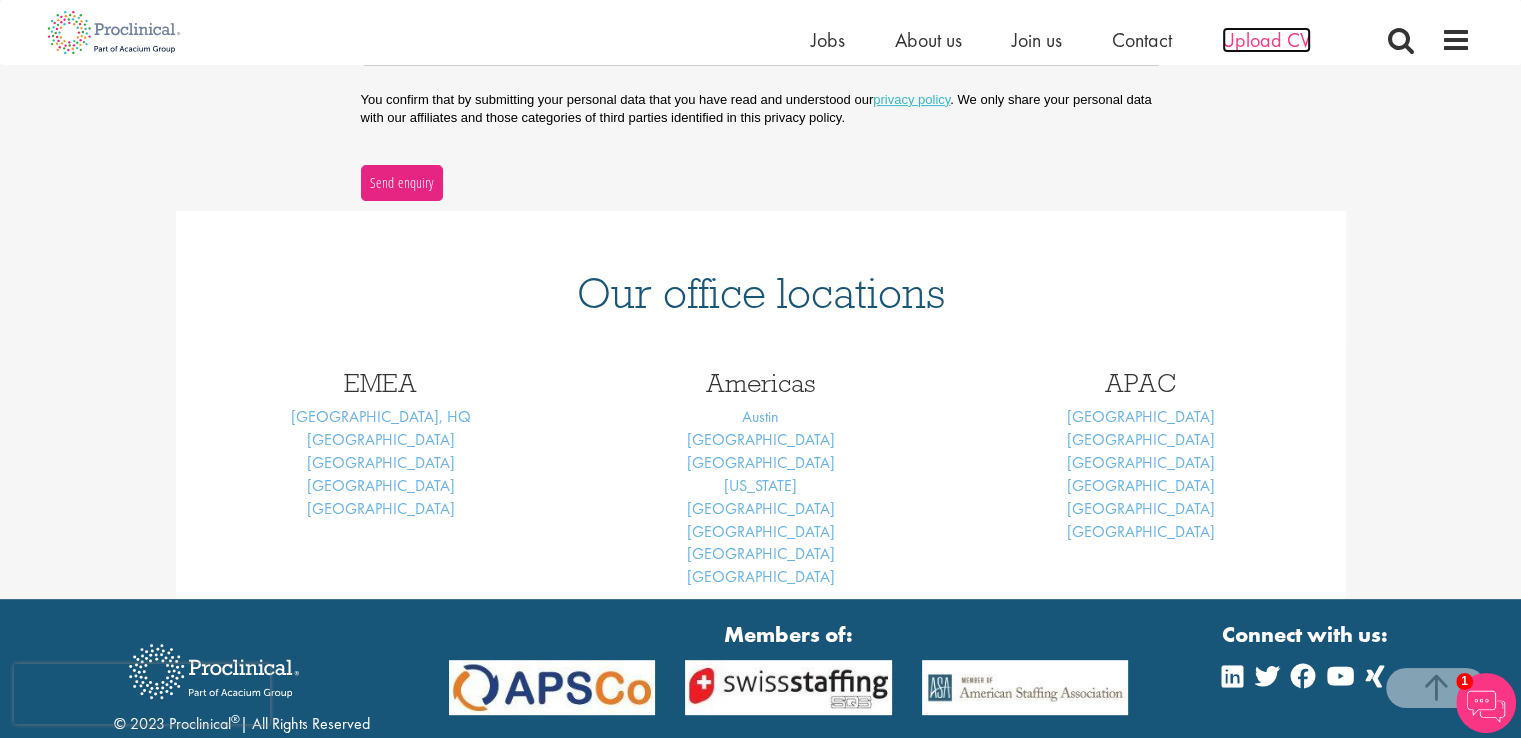 click on "Upload CV" at bounding box center (1266, 40) 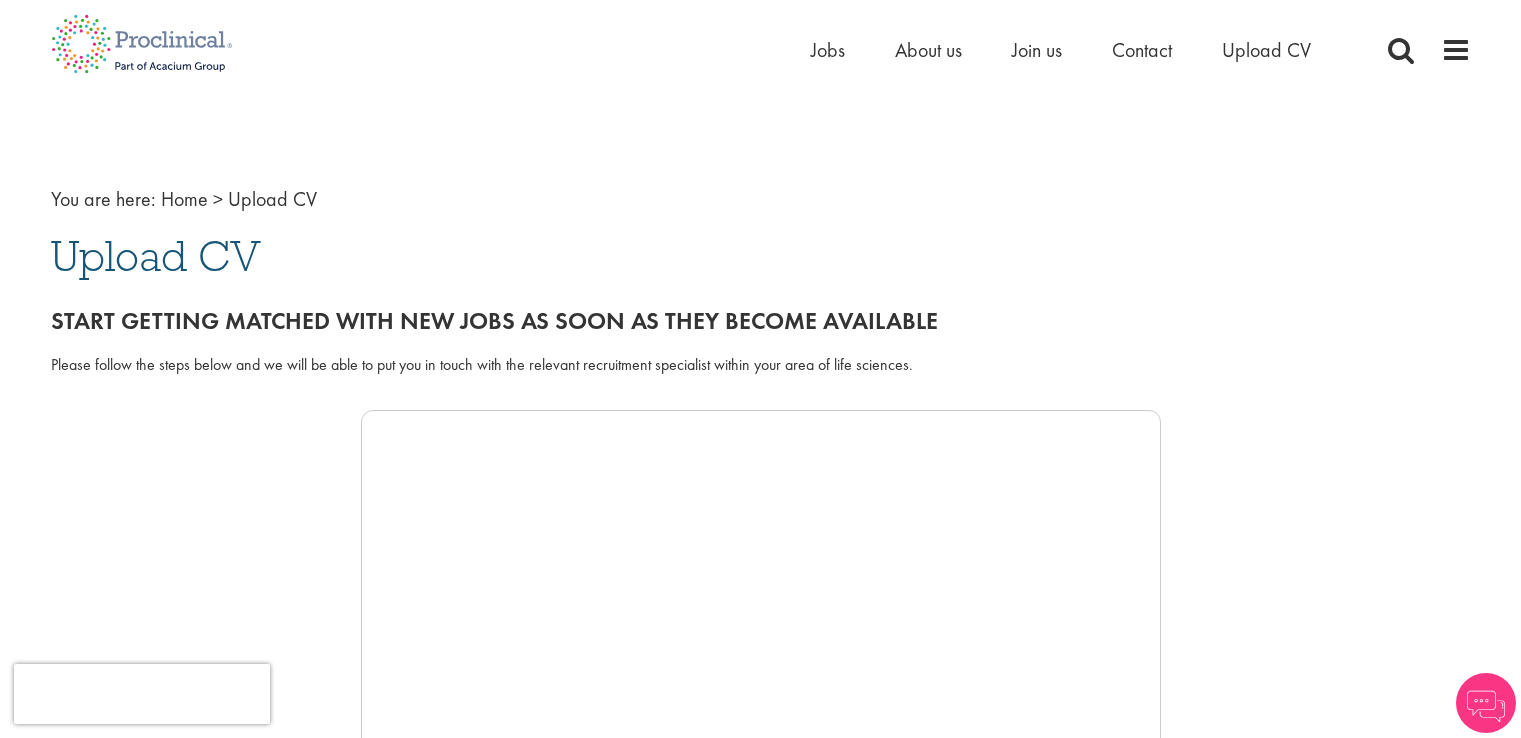 scroll, scrollTop: 0, scrollLeft: 0, axis: both 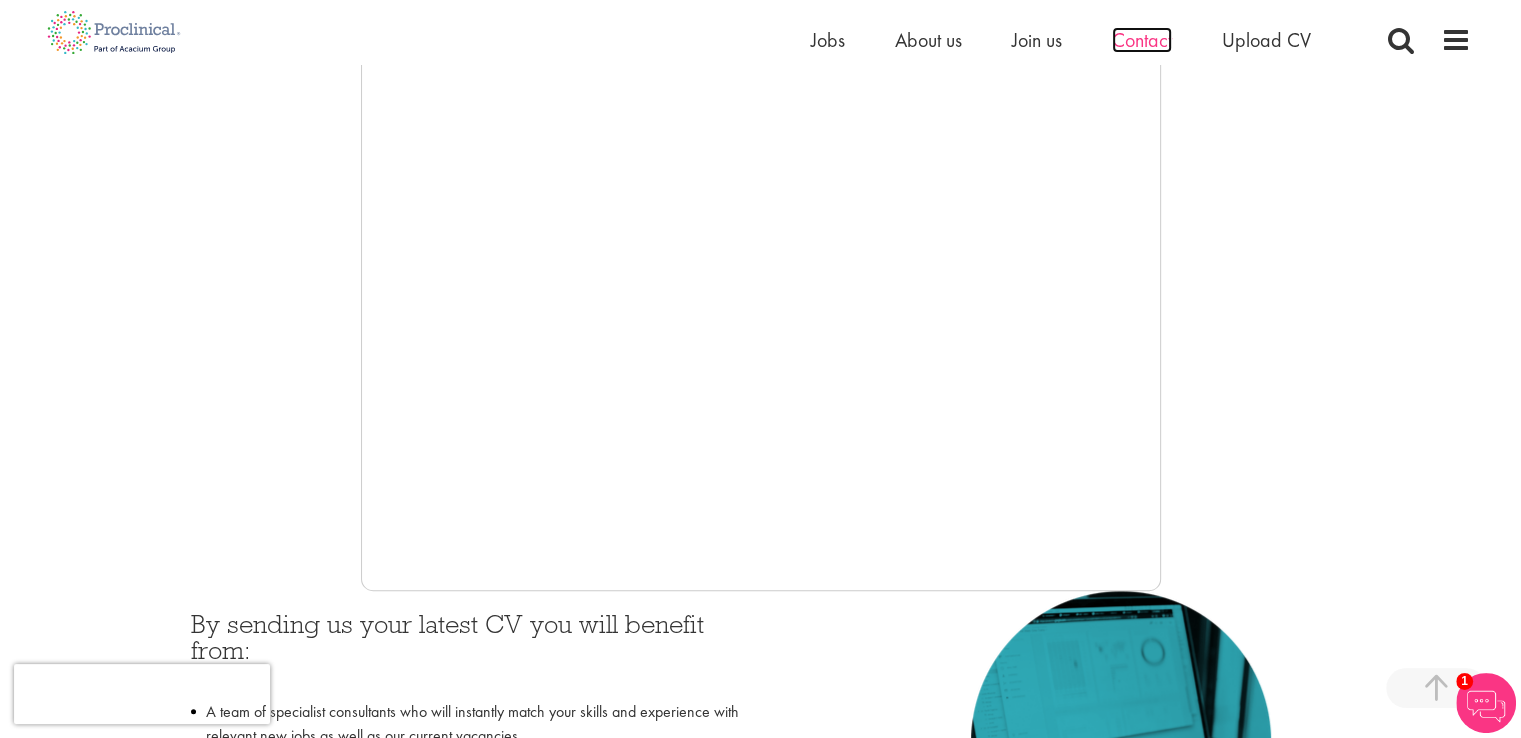 click on "Contact" at bounding box center [1142, 40] 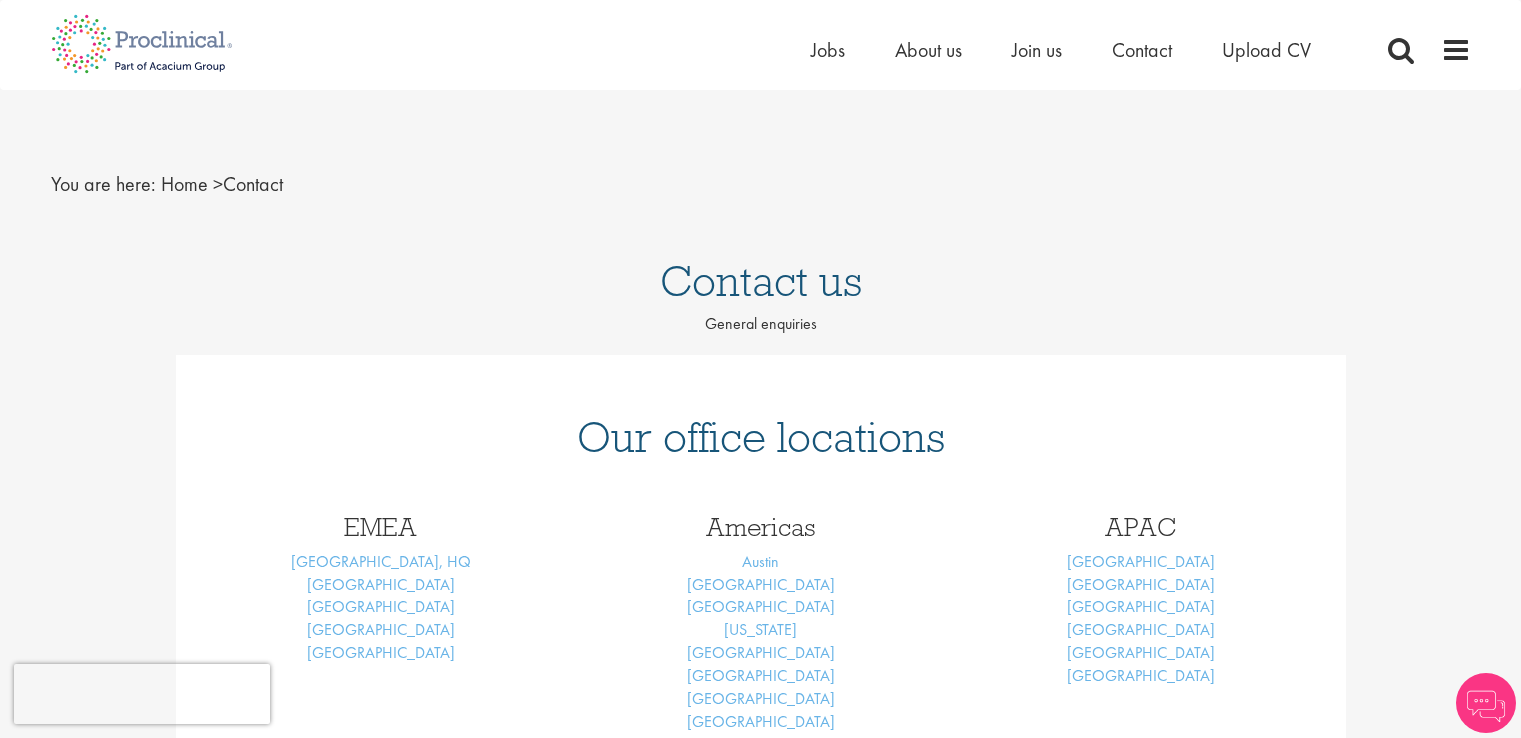 scroll, scrollTop: 0, scrollLeft: 0, axis: both 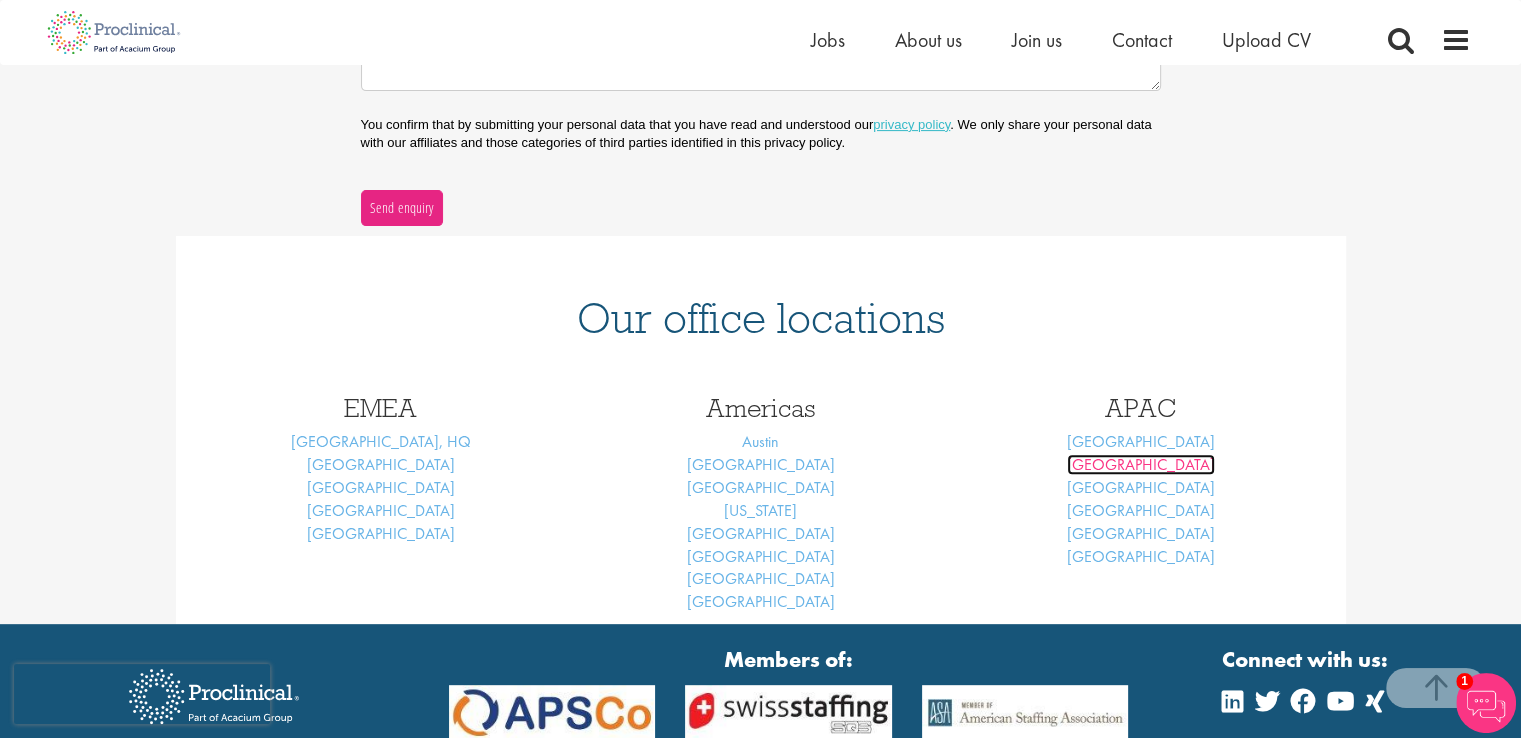 click on "[GEOGRAPHIC_DATA]" at bounding box center [1141, 464] 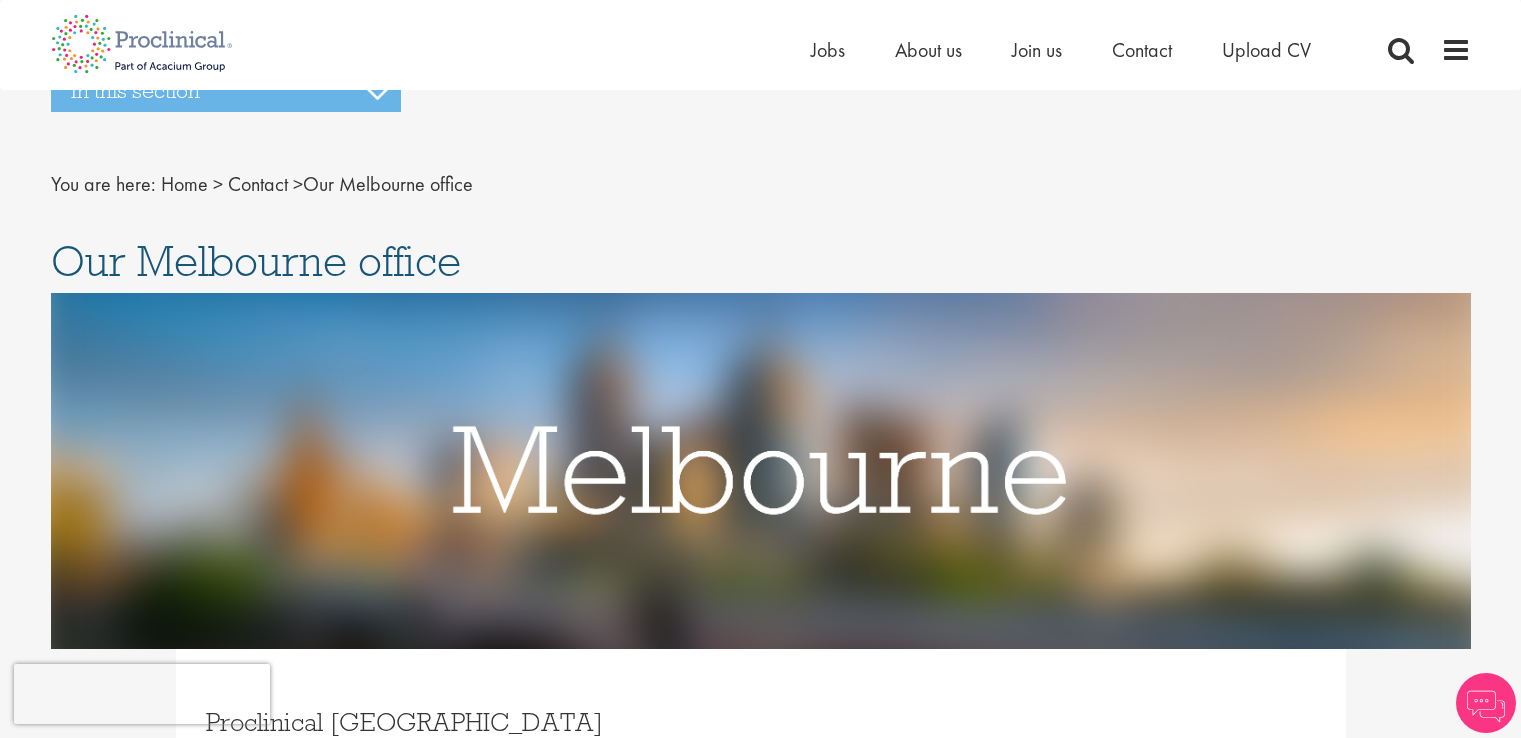 scroll, scrollTop: 0, scrollLeft: 0, axis: both 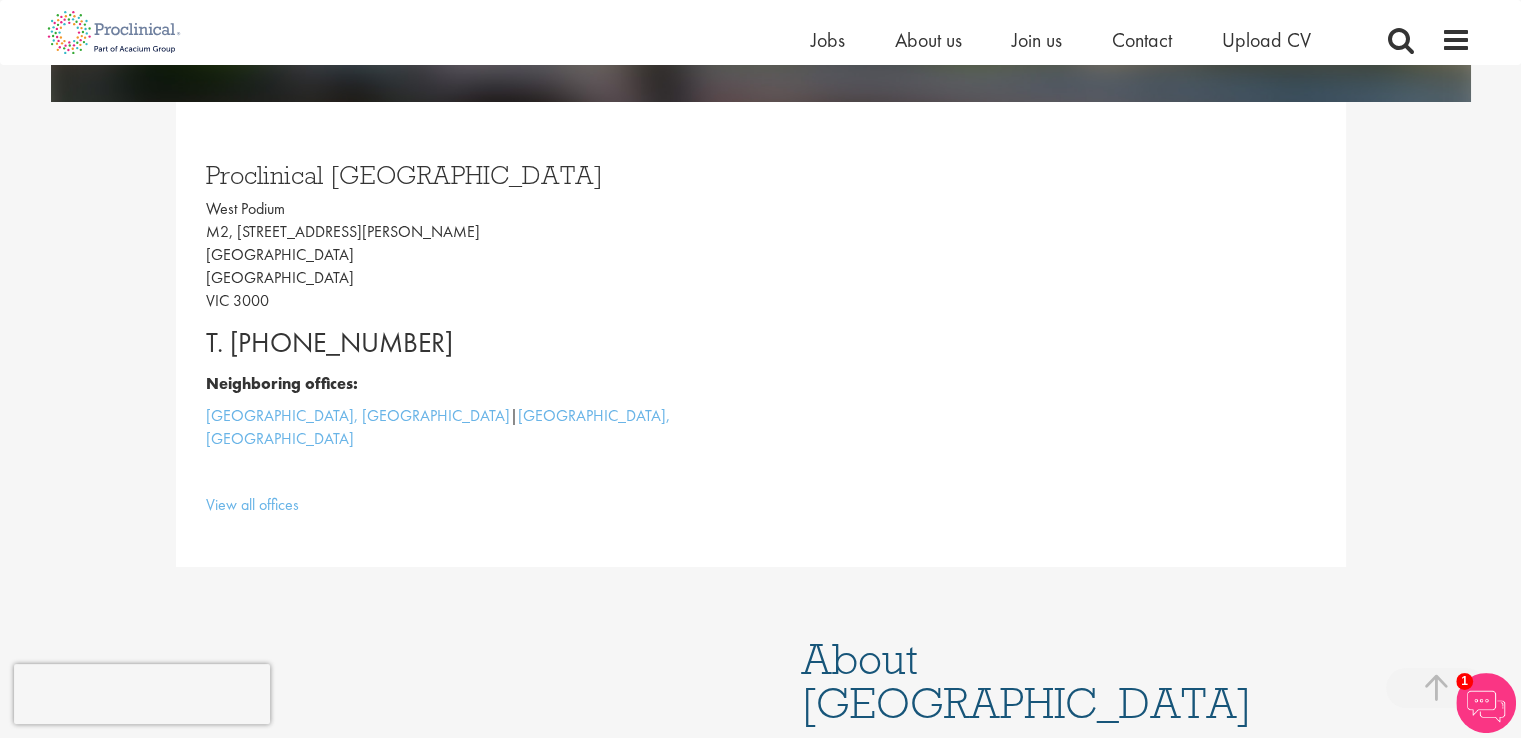 drag, startPoint x: 1532, startPoint y: 81, endPoint x: 1492, endPoint y: 201, distance: 126.491104 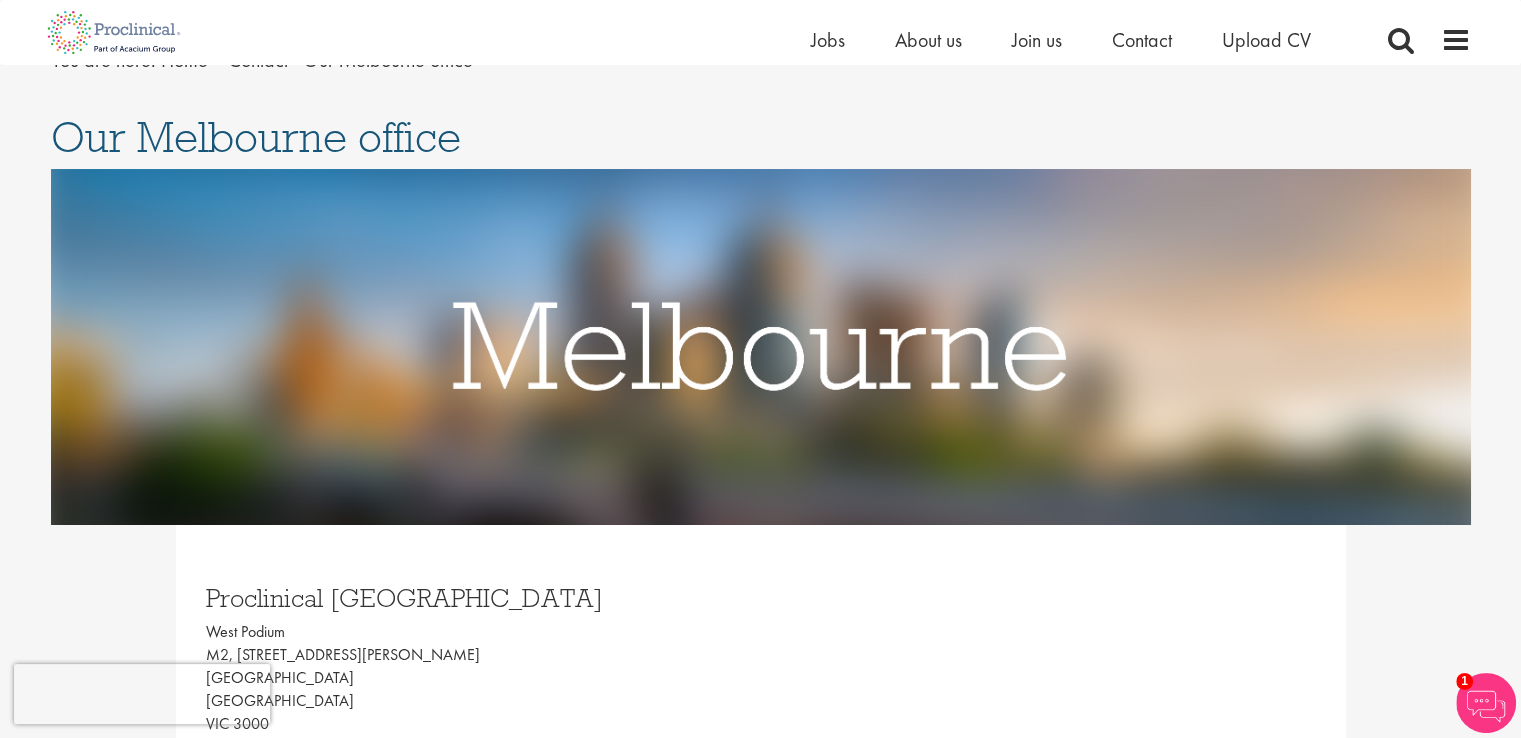 scroll, scrollTop: 0, scrollLeft: 0, axis: both 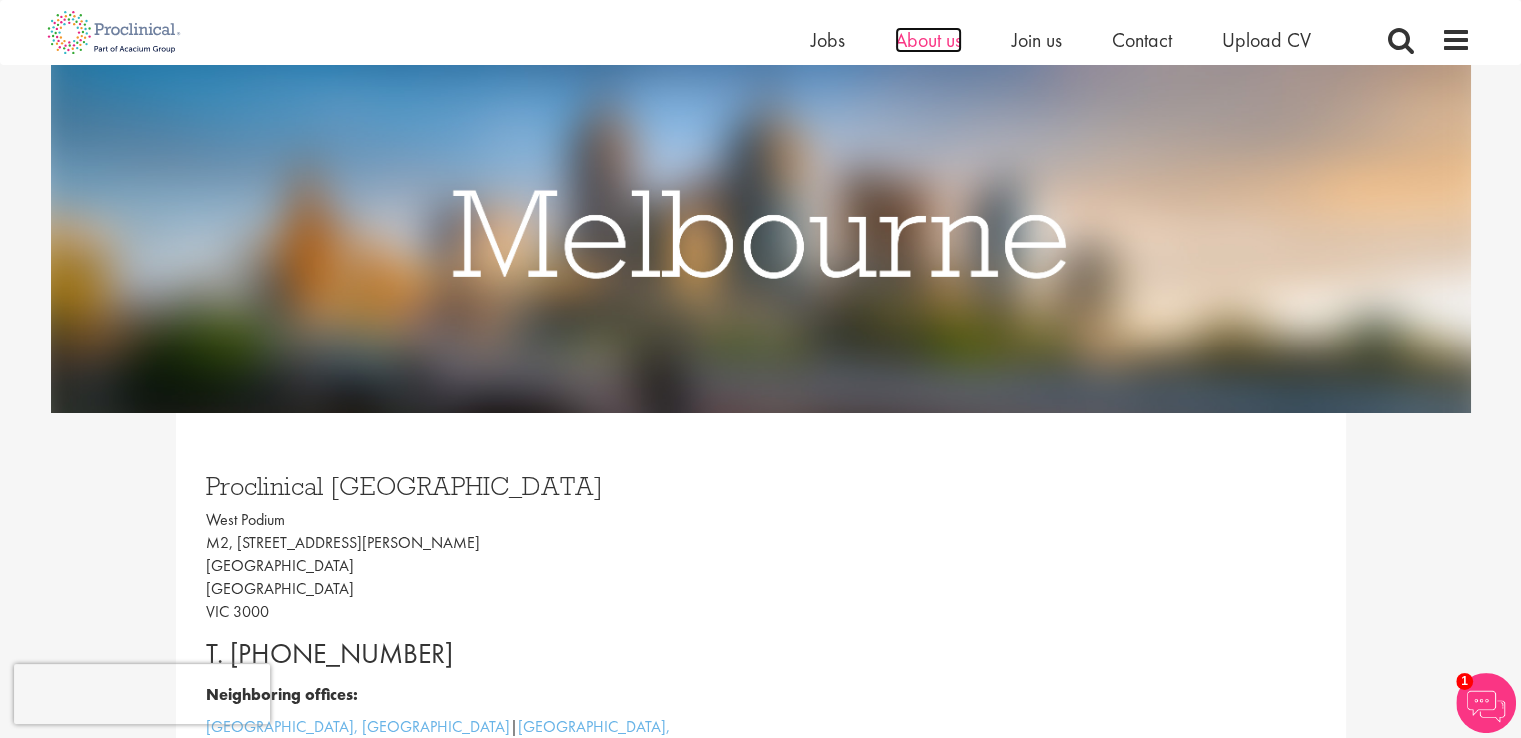 click on "About us" at bounding box center (928, 40) 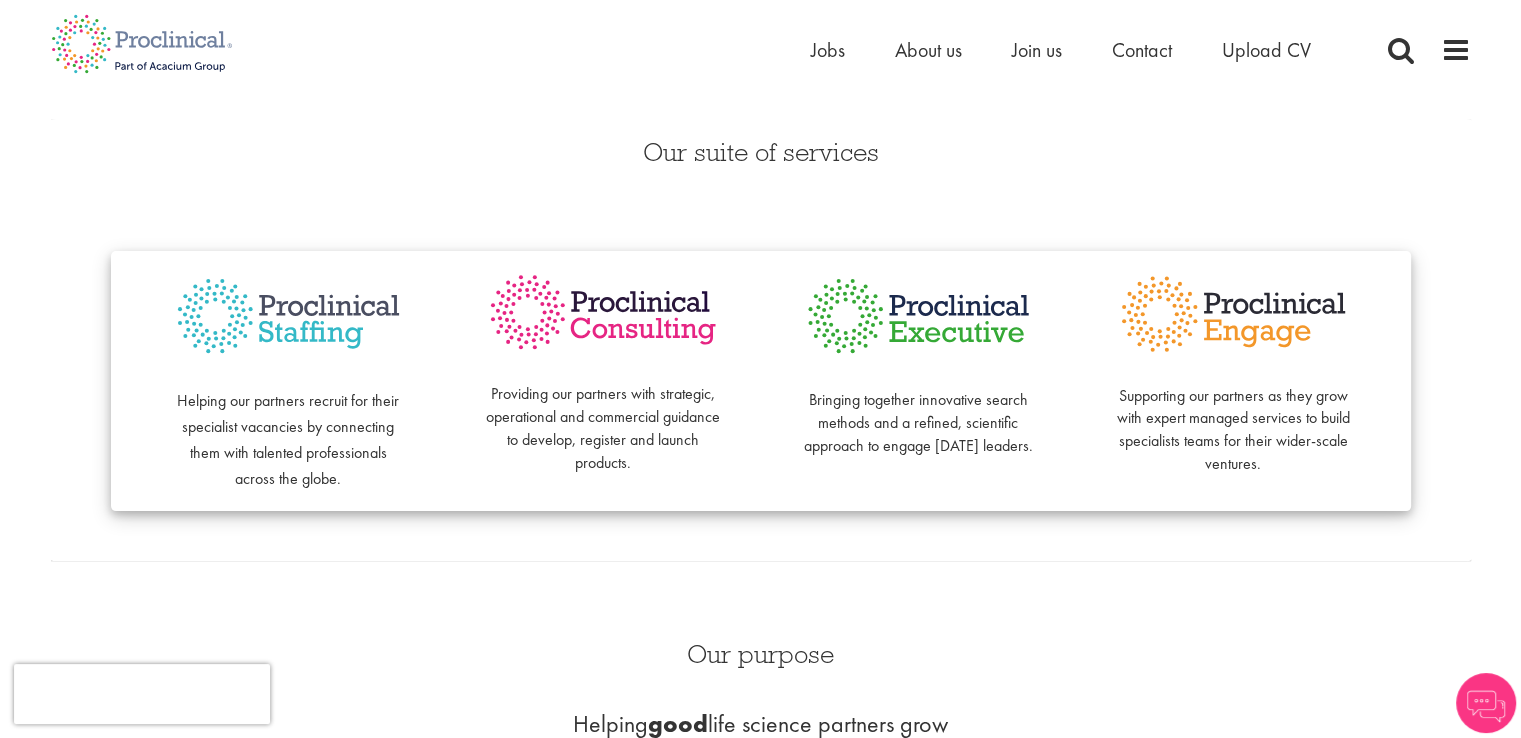 scroll, scrollTop: 0, scrollLeft: 0, axis: both 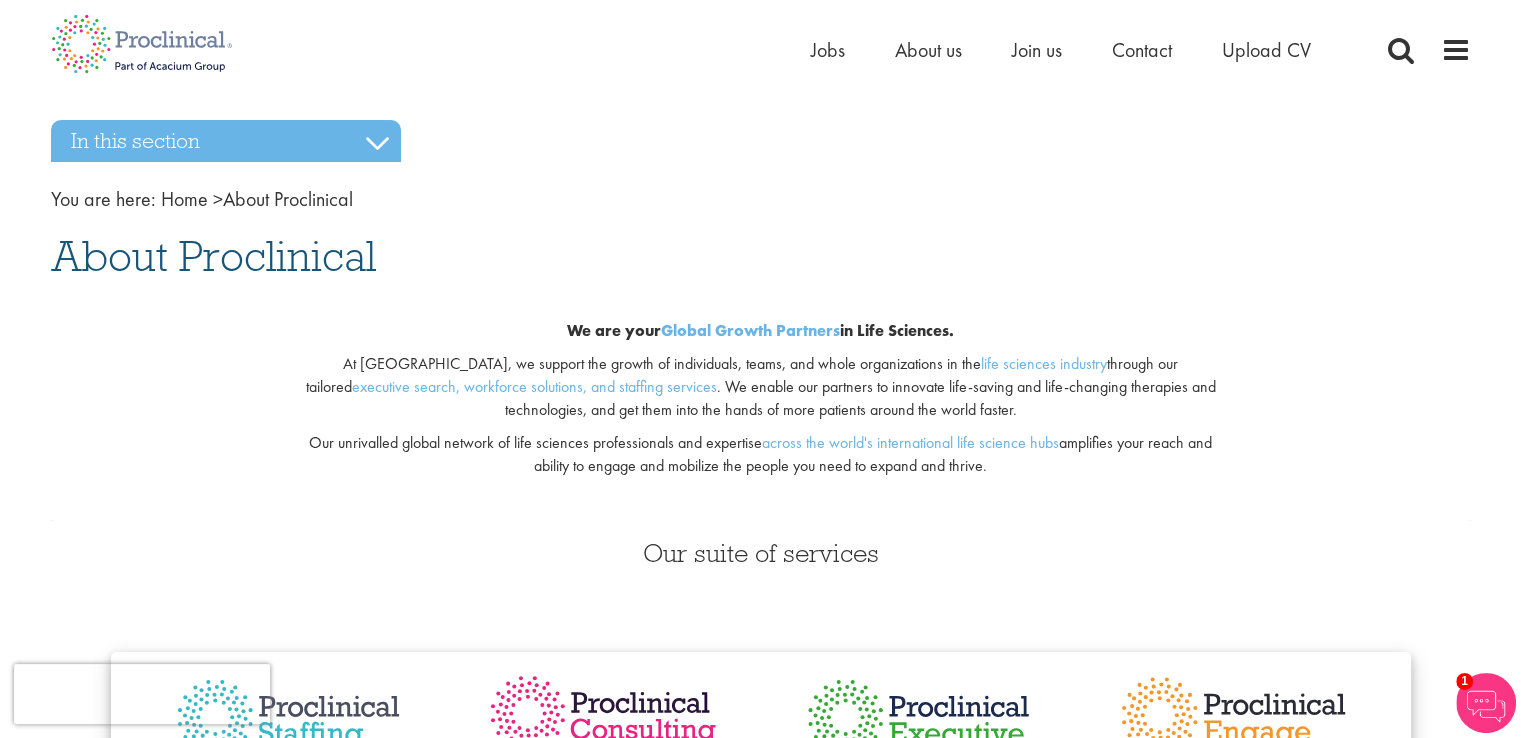 click on "This website uses cookies. By continuing to use this site, you are giving your consent to cookies being used. See our  Privacy policy  for more info.
Home
Jobs
About us
Join us
Contact
Upload CV" at bounding box center (760, 4188) 